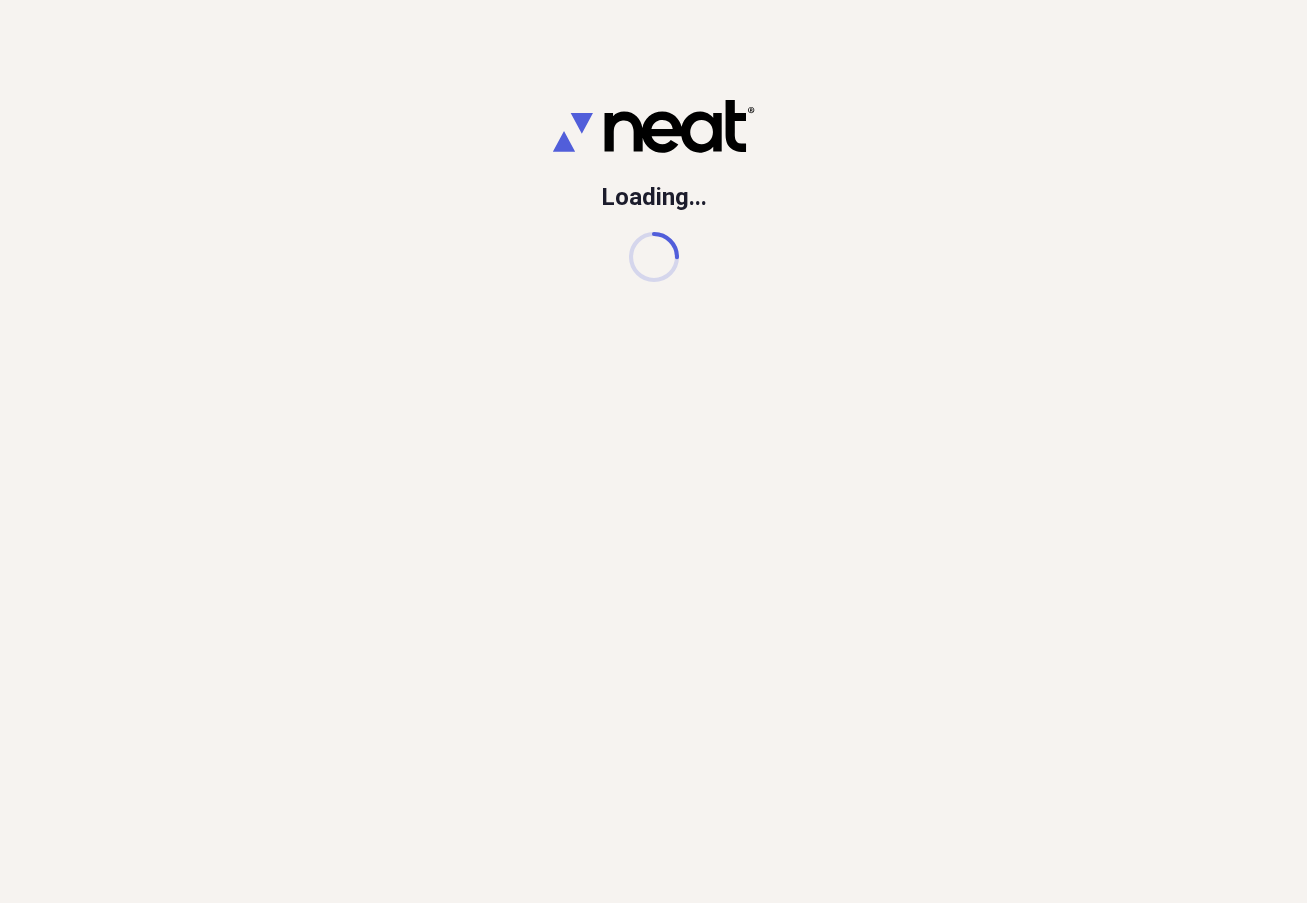 scroll, scrollTop: 0, scrollLeft: 0, axis: both 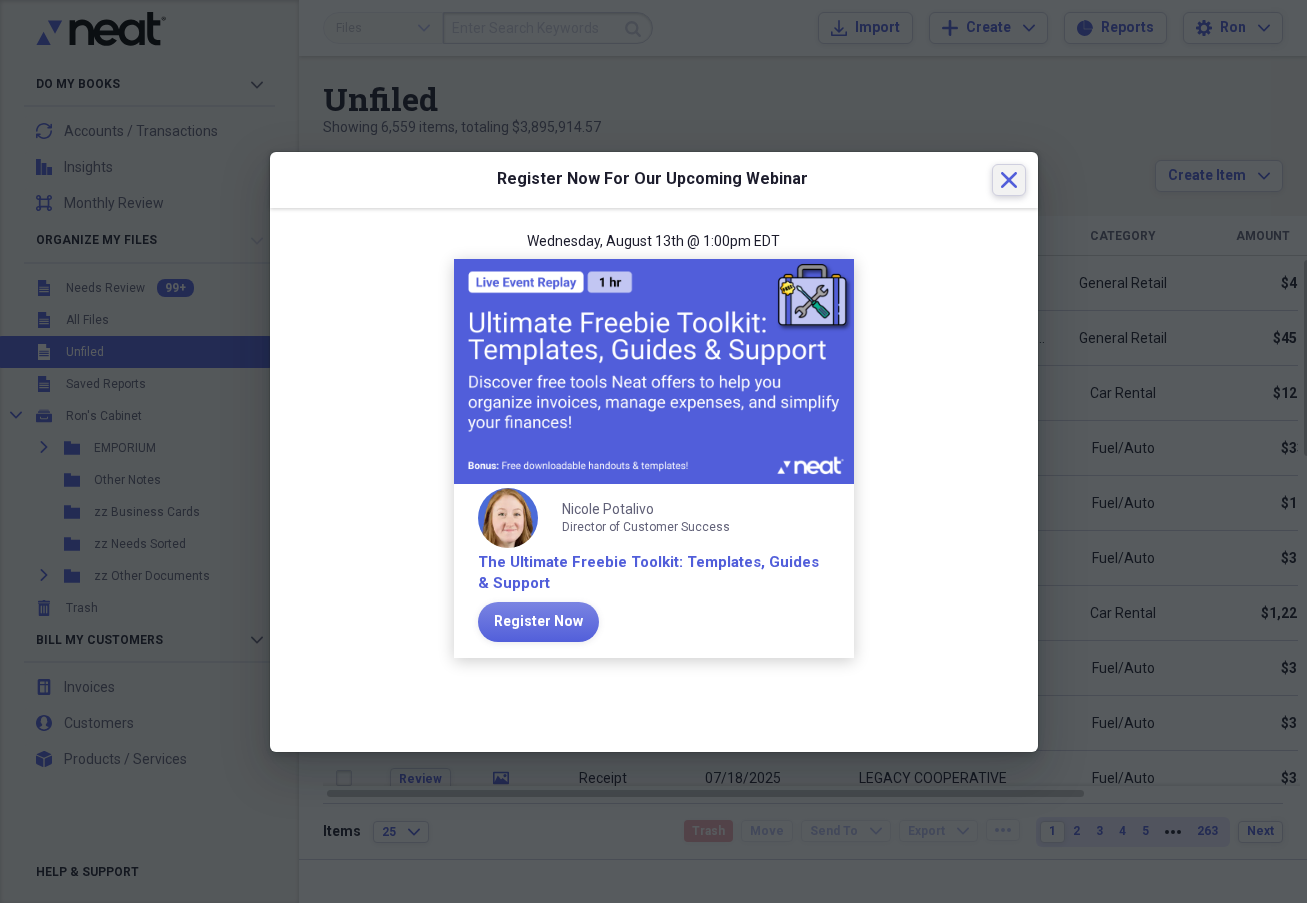 click on "Close" 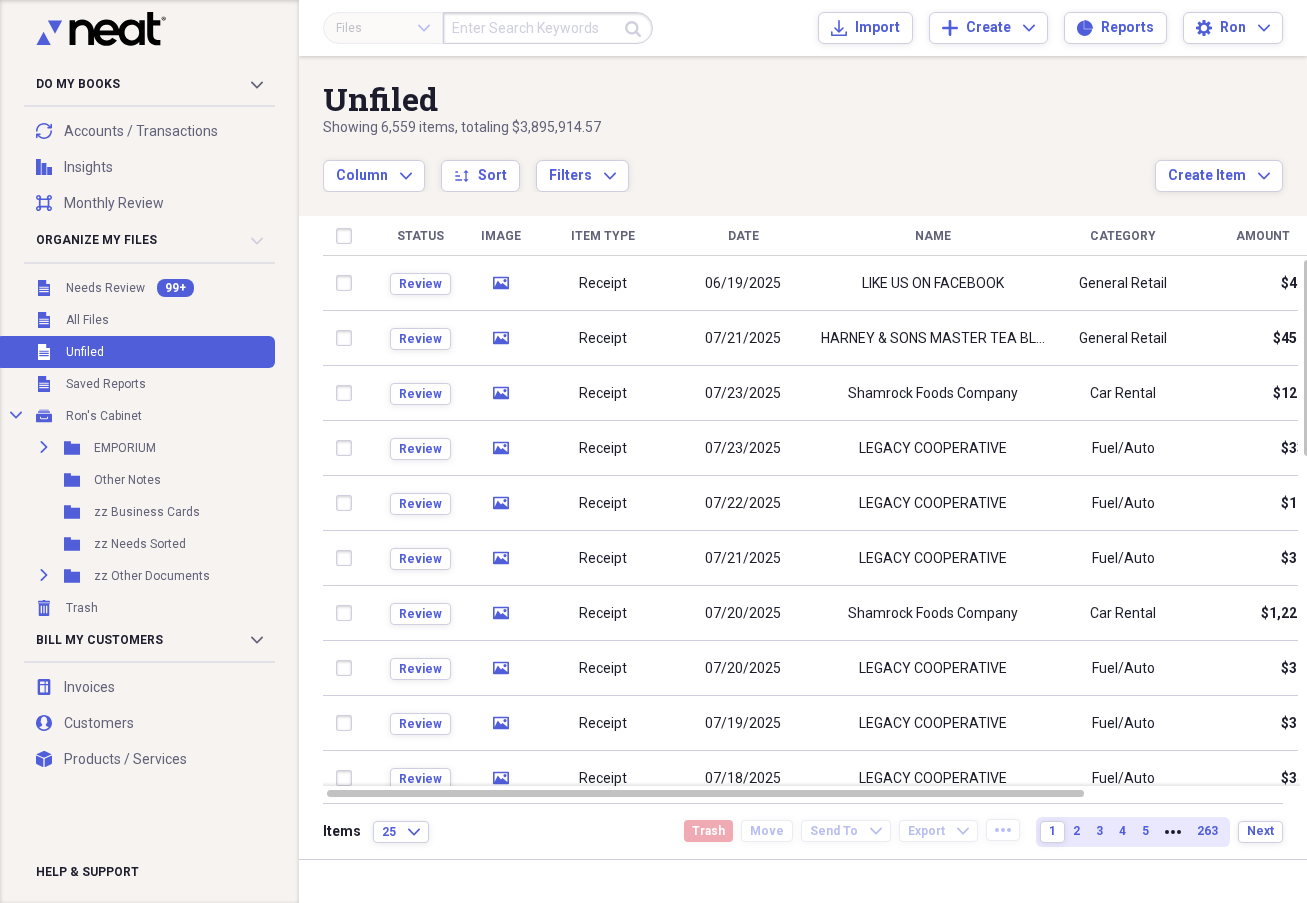 click at bounding box center [548, 28] 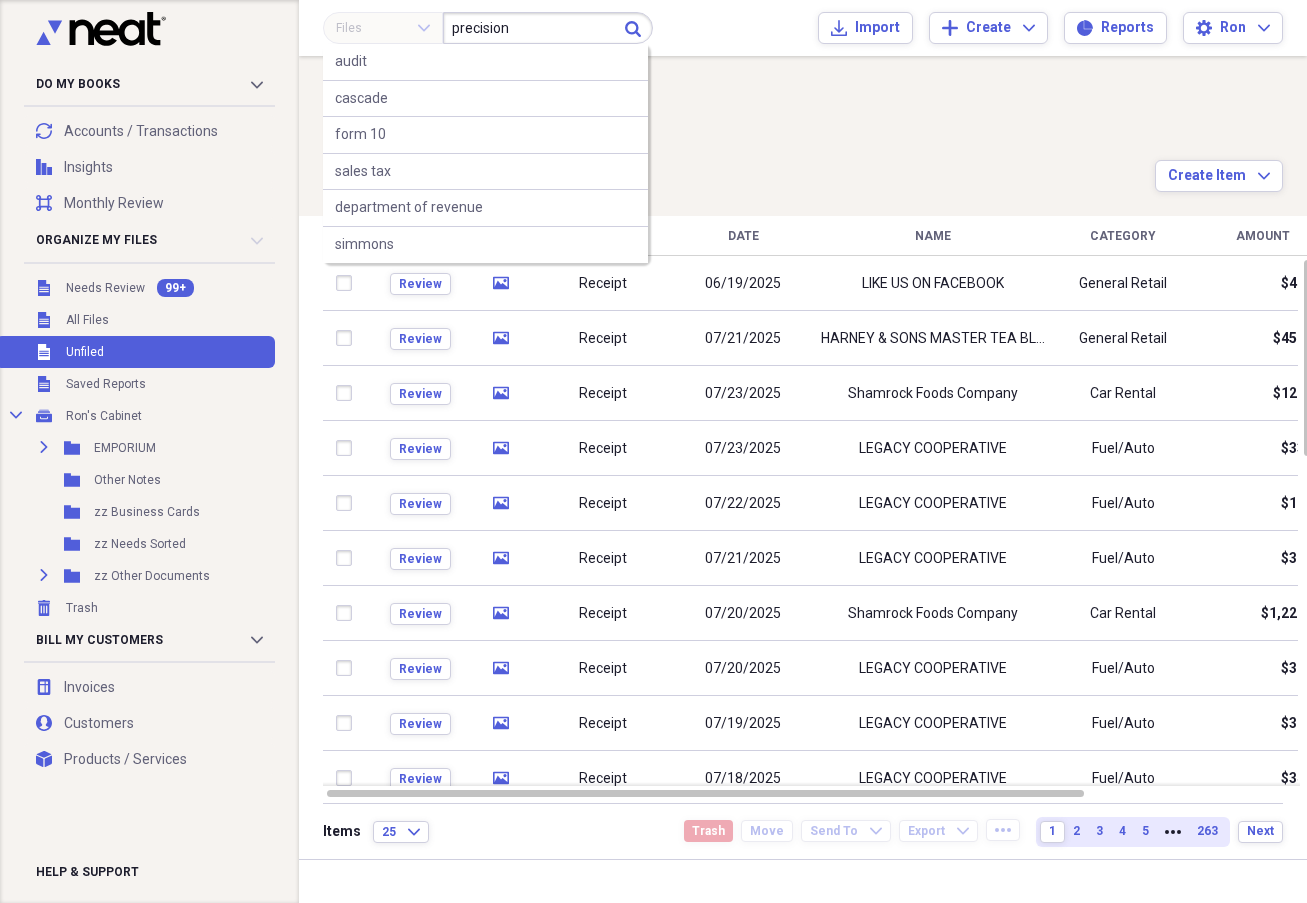 type on "precision" 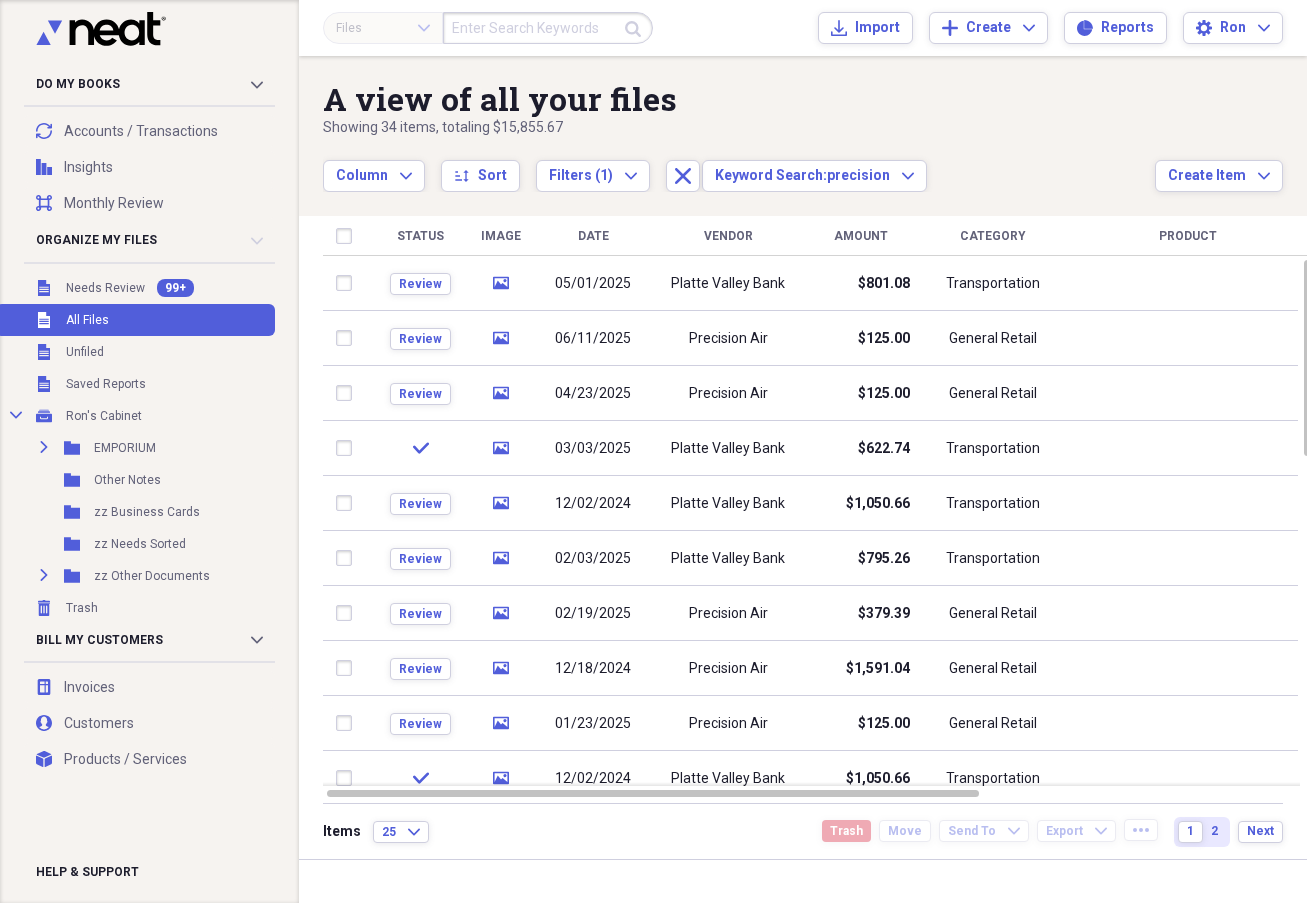 click on "Date" at bounding box center [593, 236] 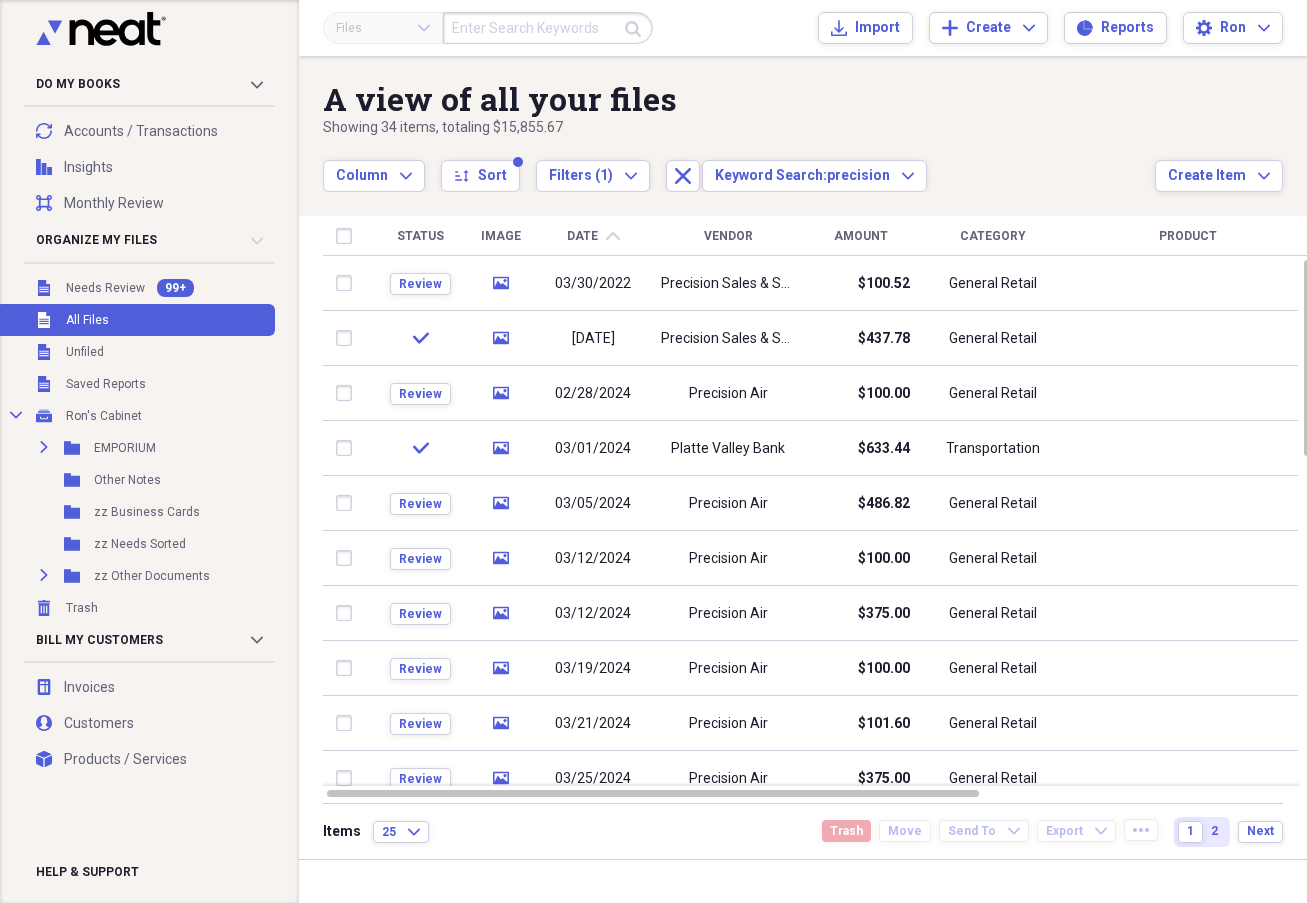 click on "Date" at bounding box center [582, 236] 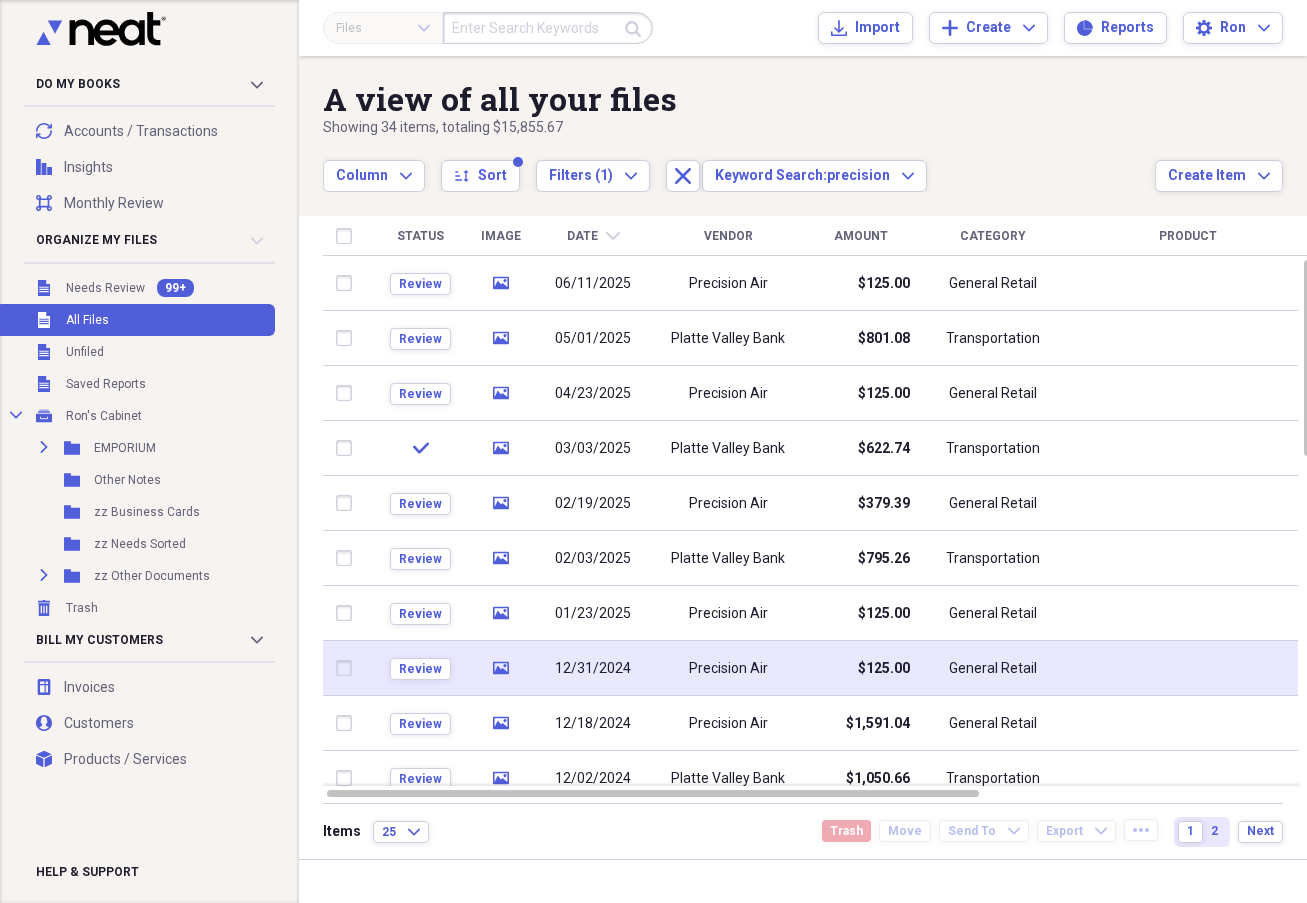 click on "12/31/2024" at bounding box center [593, 669] 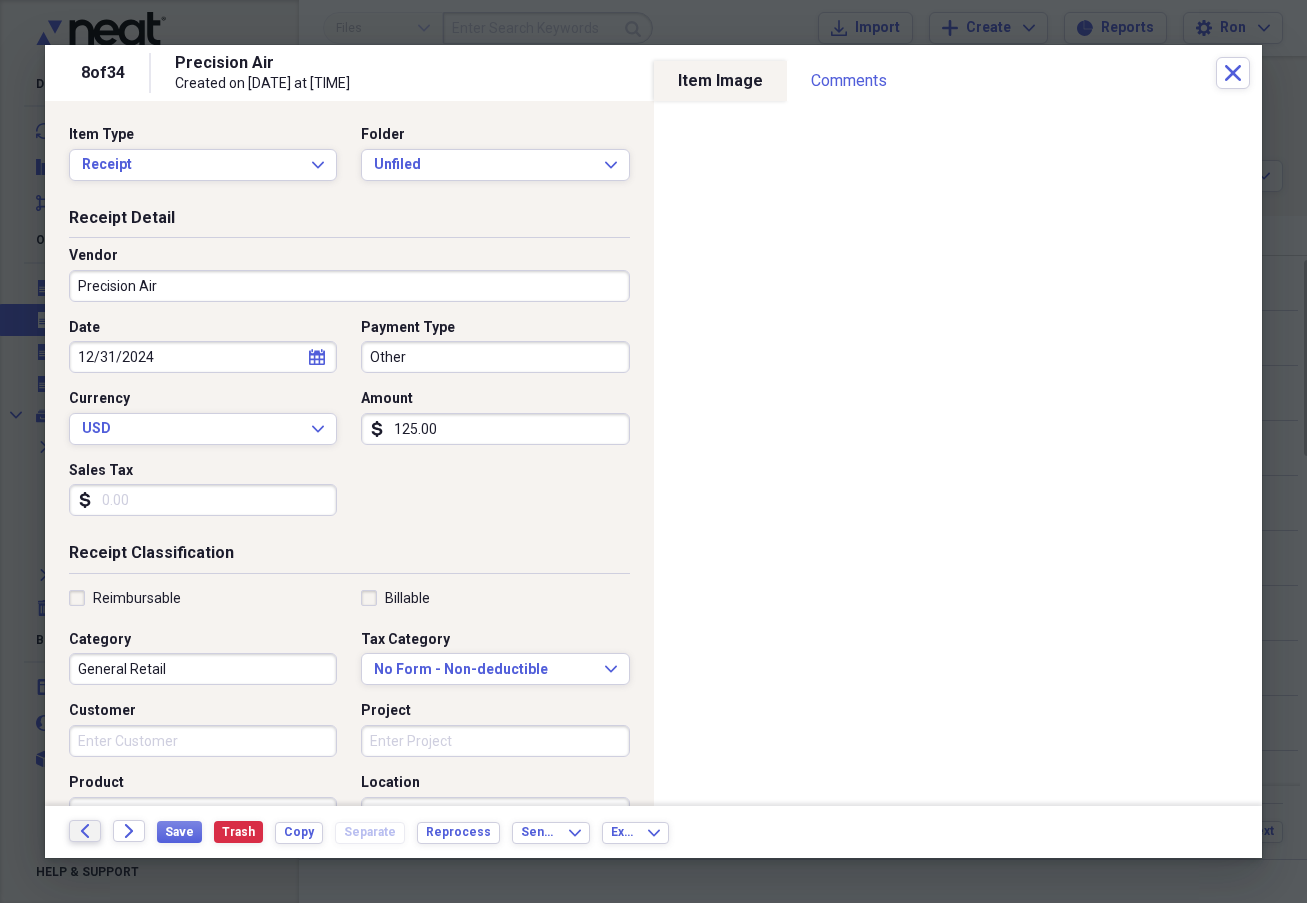 click on "Back" at bounding box center (85, 831) 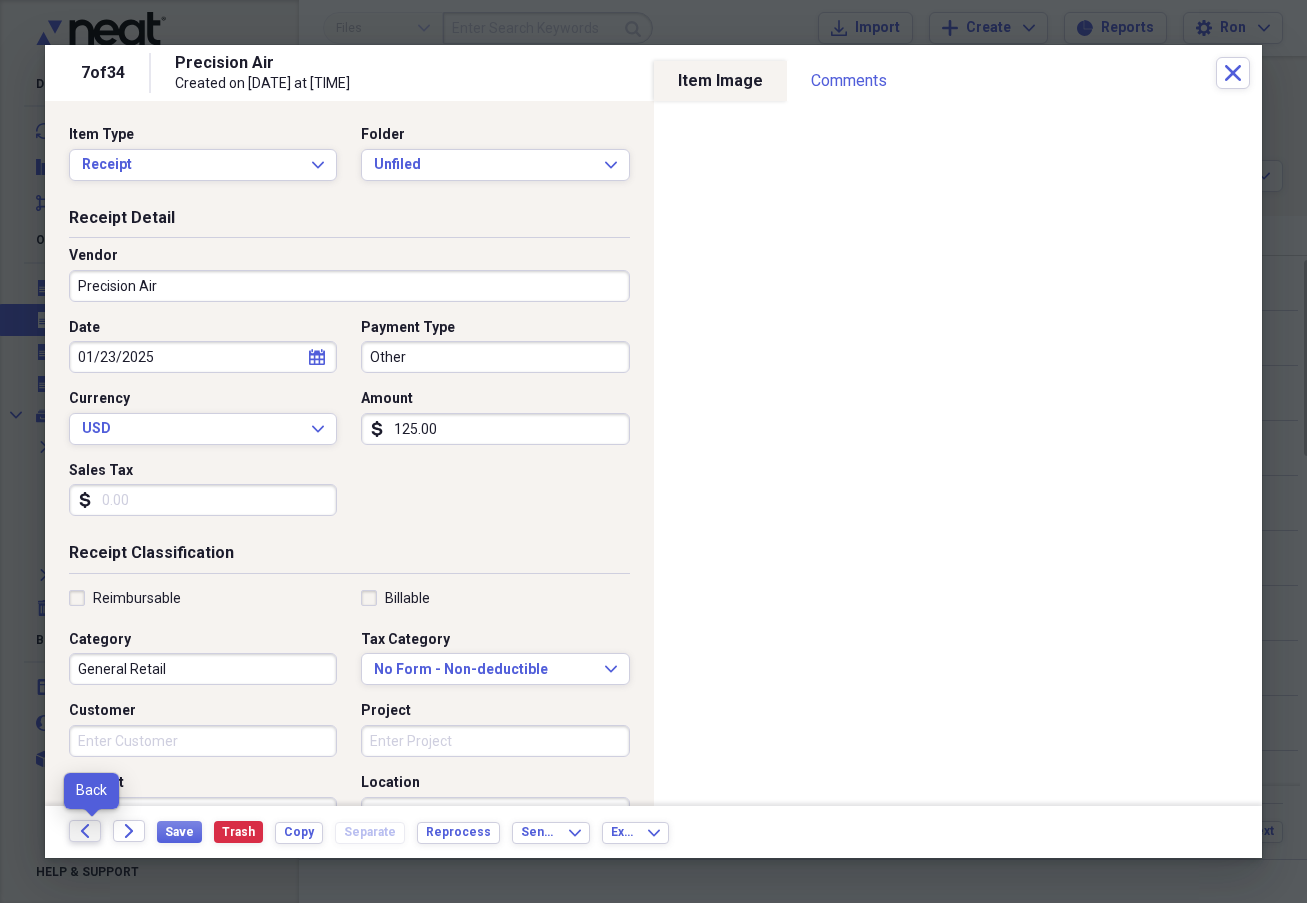 click on "Back" at bounding box center [85, 831] 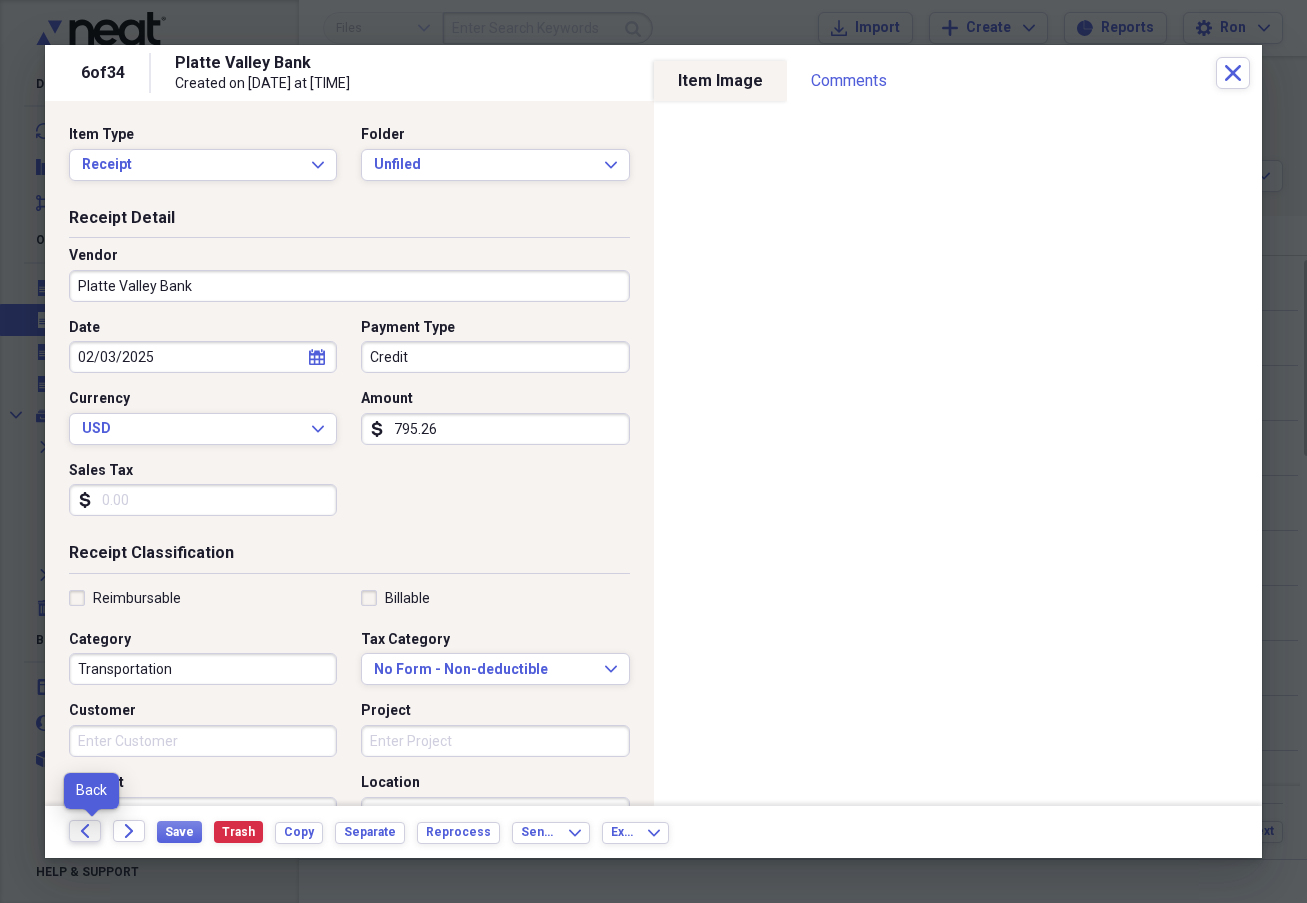 click on "Back" at bounding box center (85, 831) 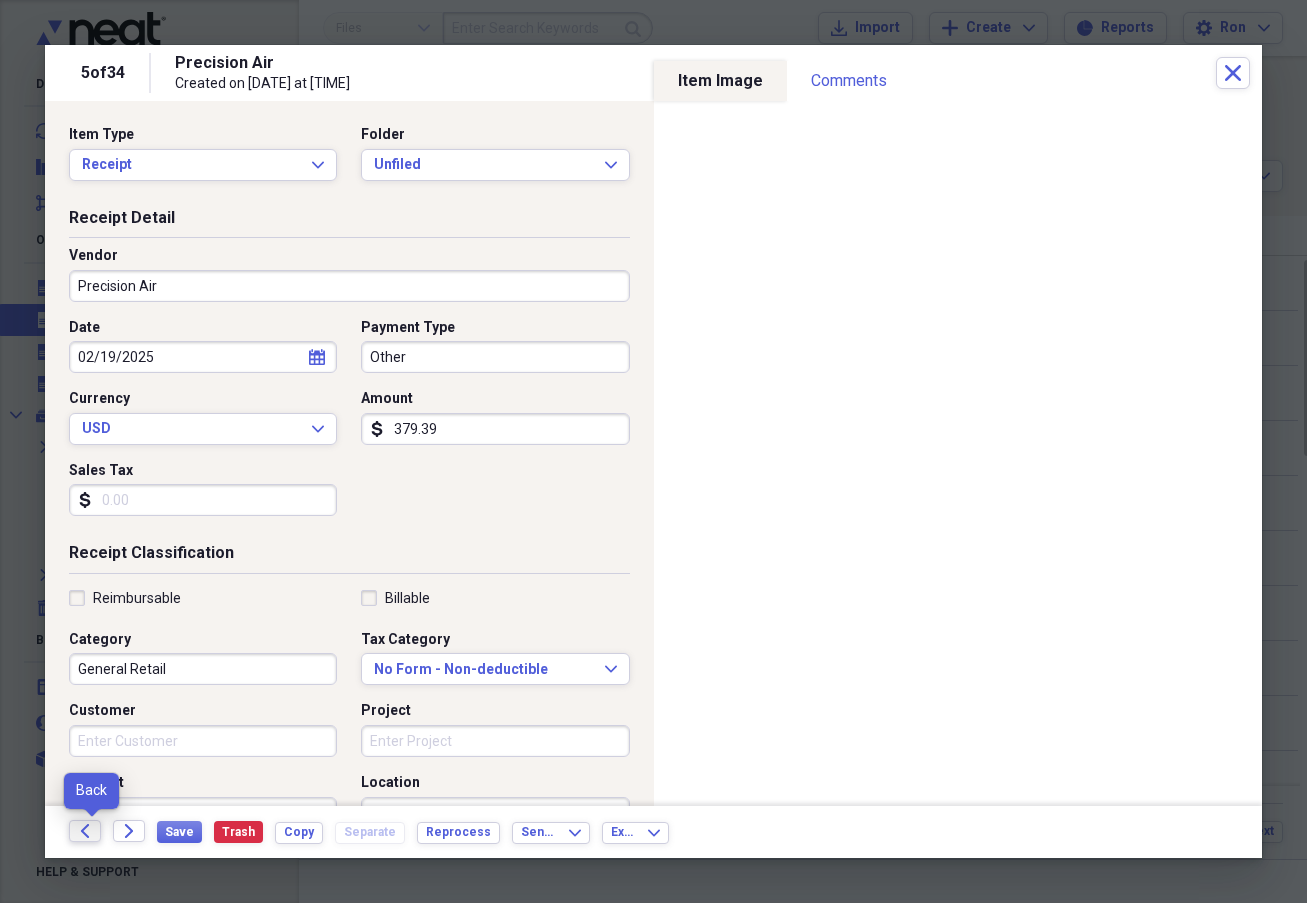 click on "Back" 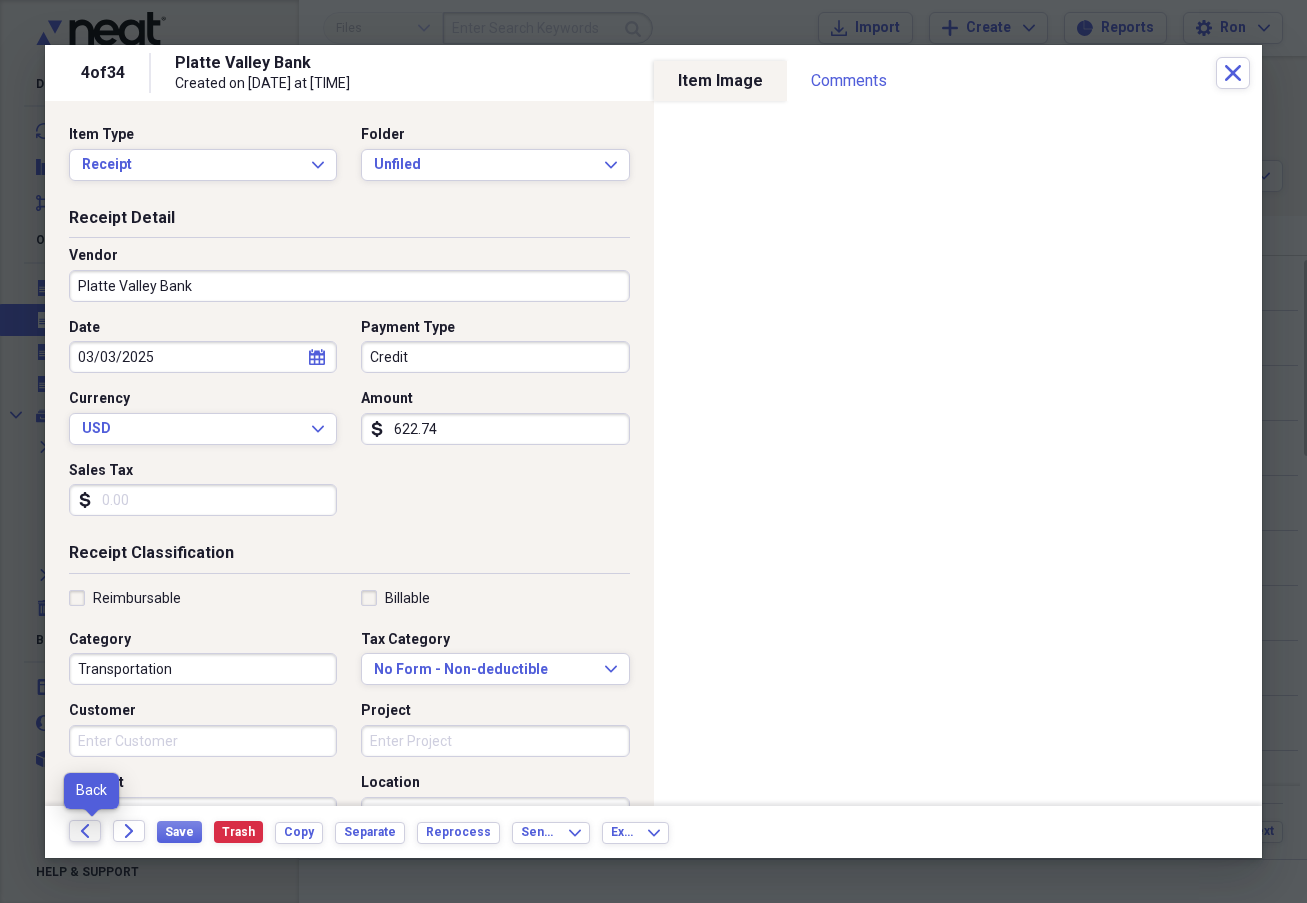 drag, startPoint x: 82, startPoint y: 835, endPoint x: 92, endPoint y: 844, distance: 13.453624 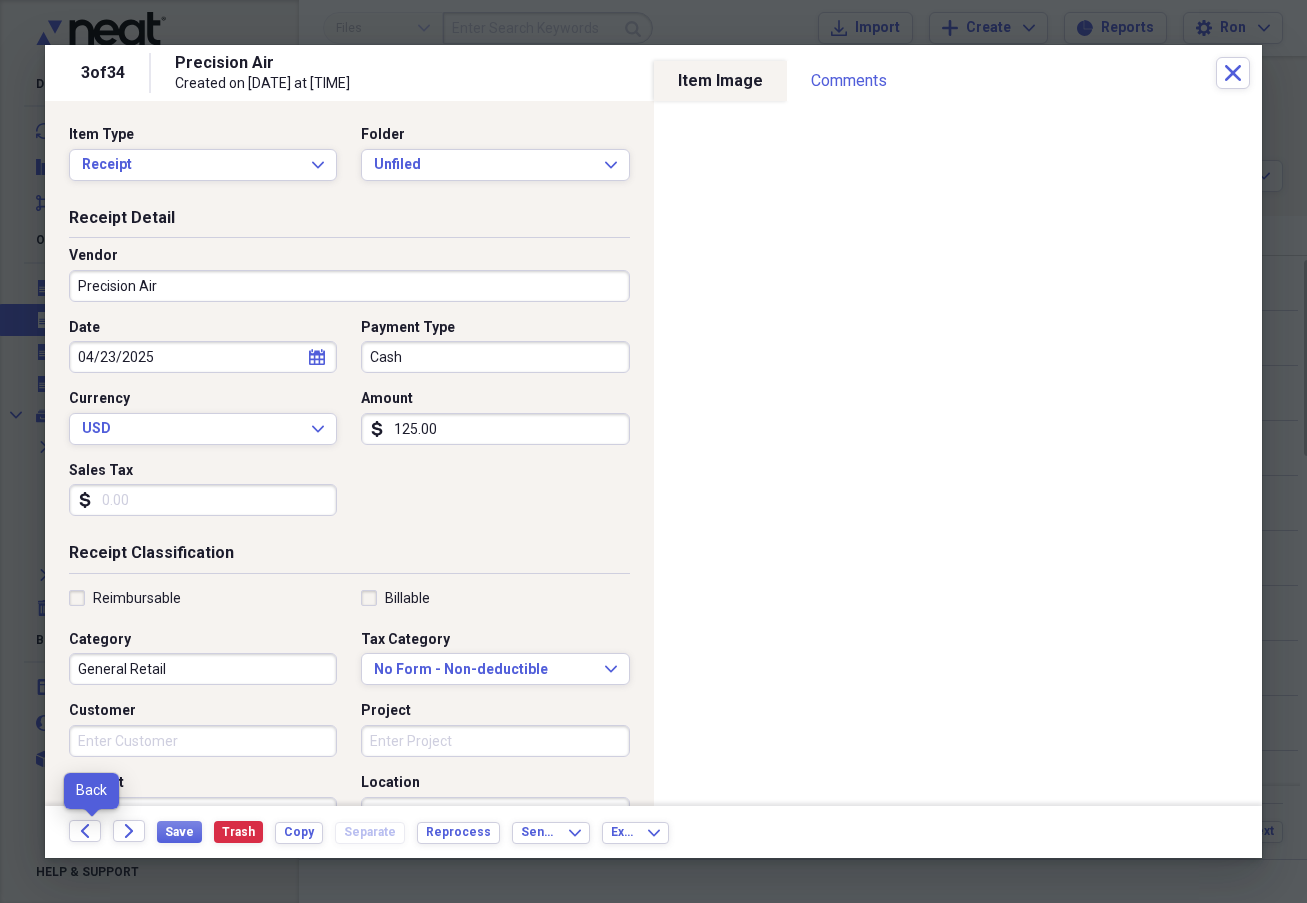 click on "Back" at bounding box center (91, 832) 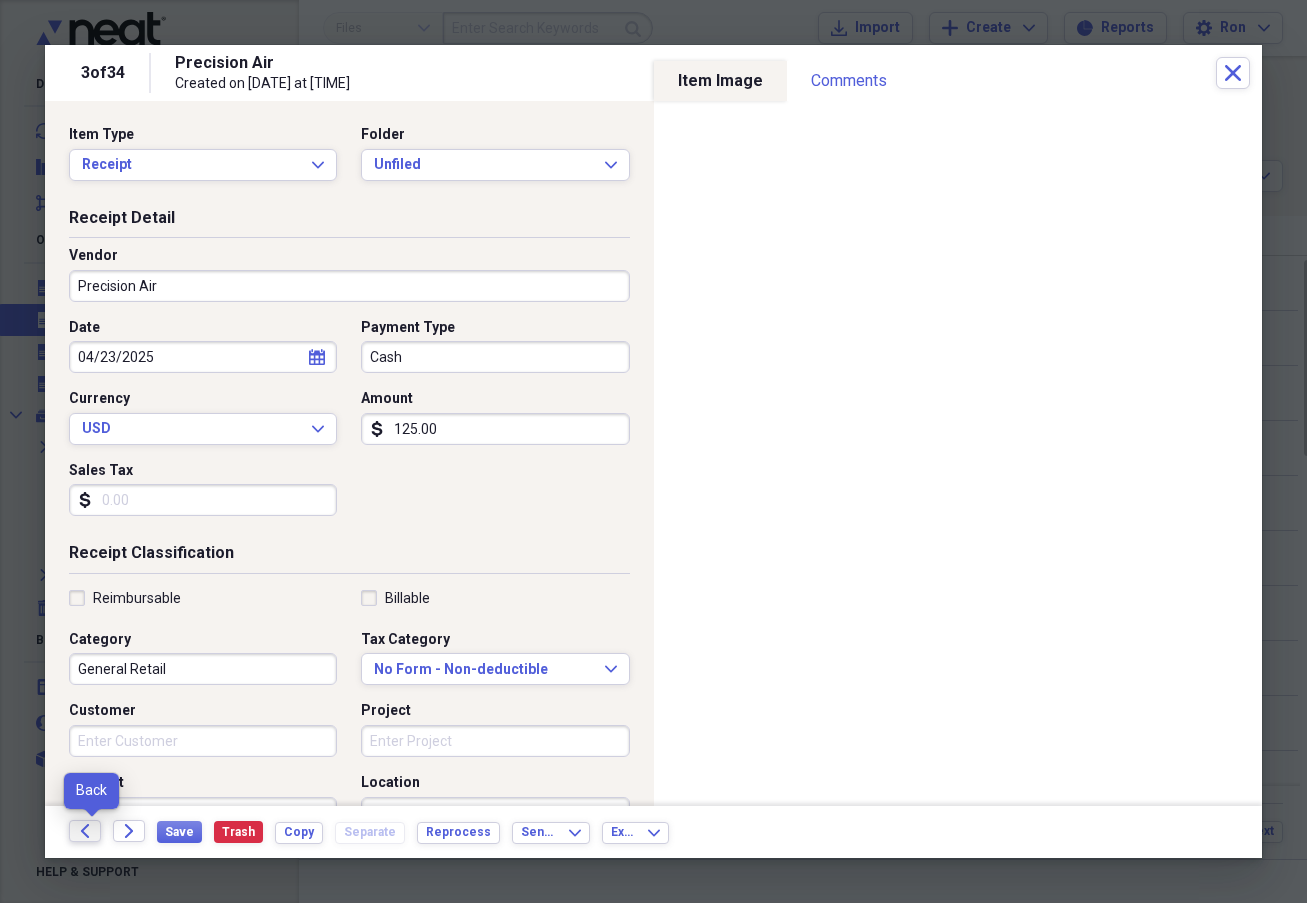 click on "Back" at bounding box center [85, 831] 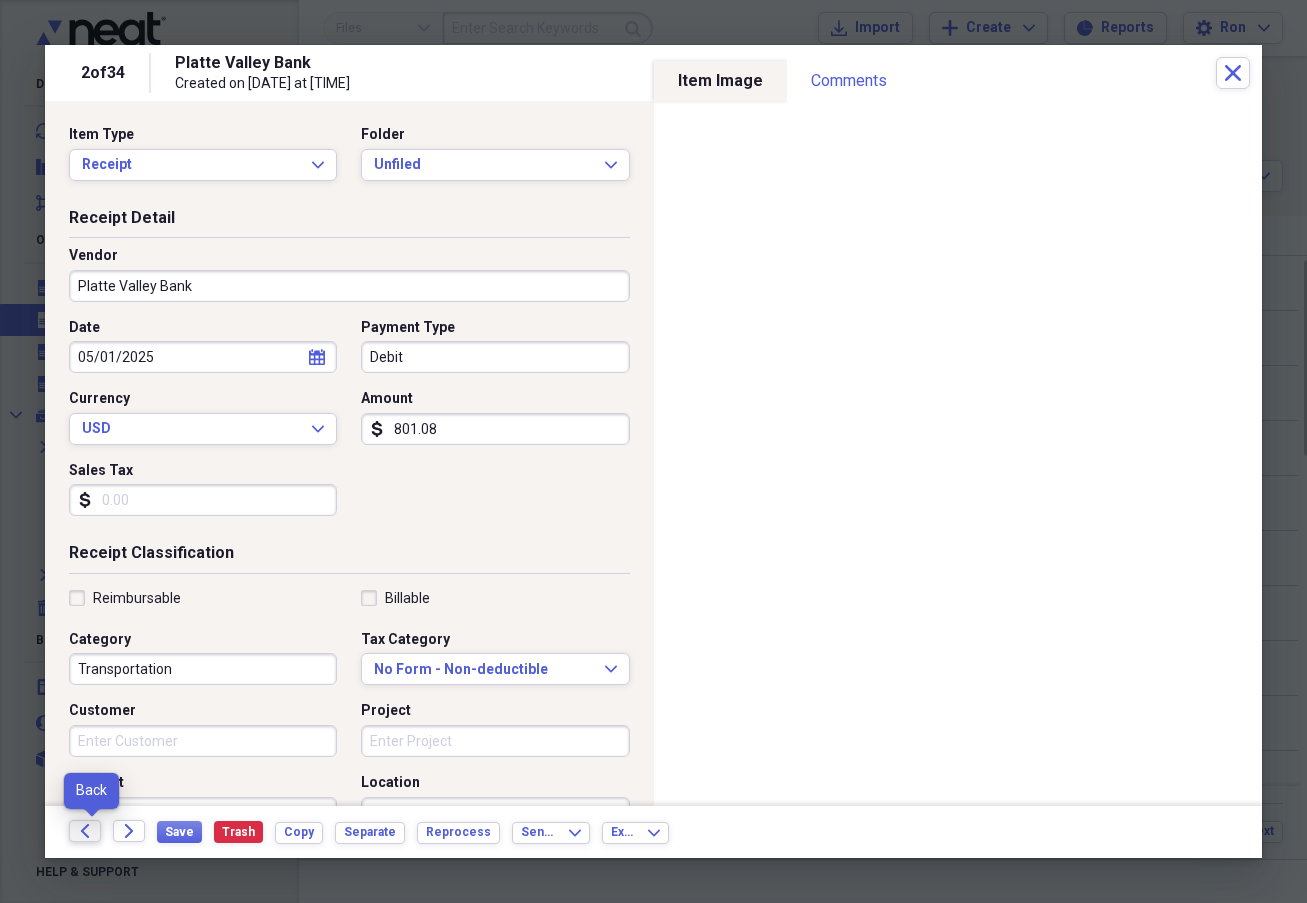 click on "Back" at bounding box center (85, 831) 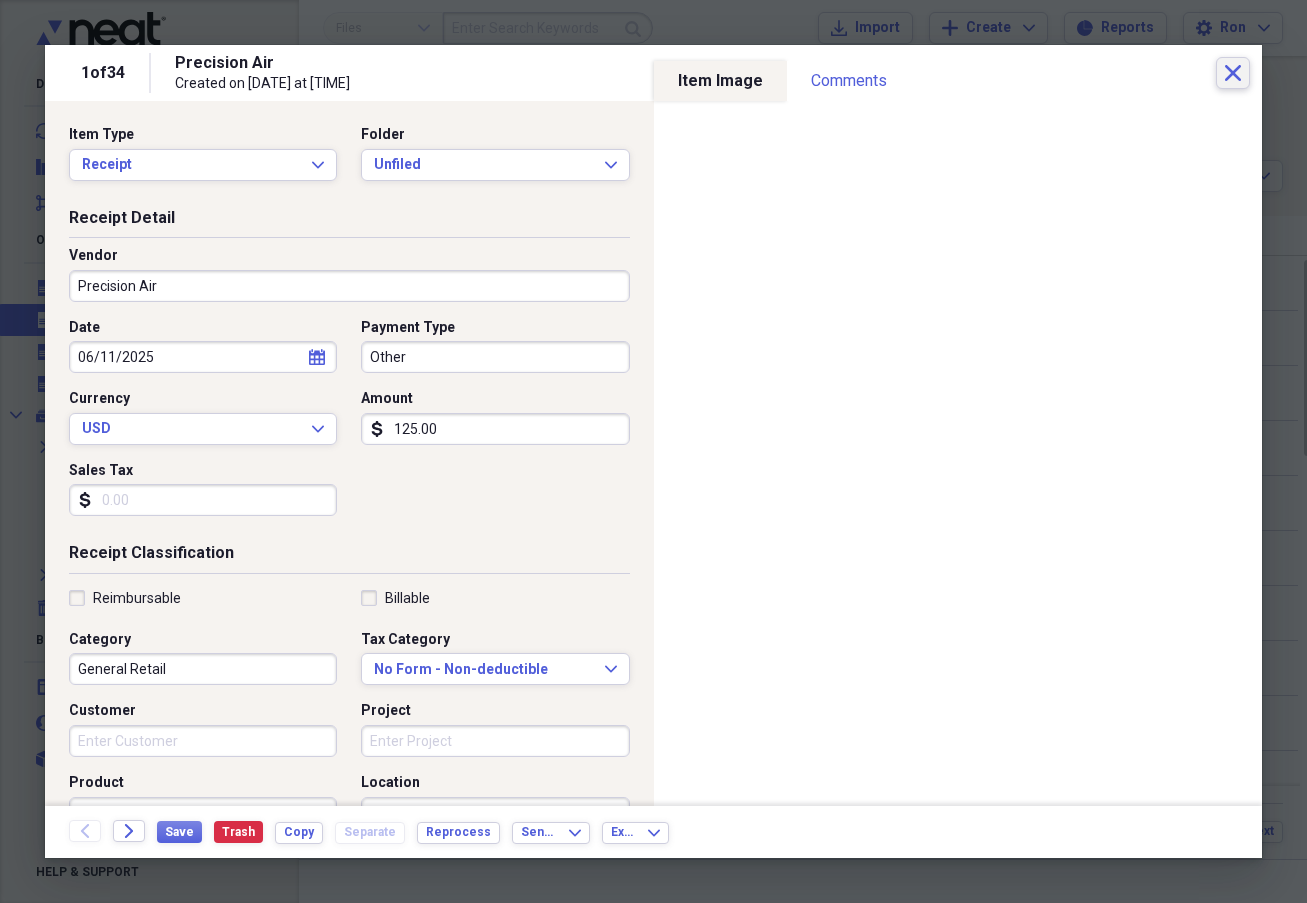 click on "Close" at bounding box center (1233, 73) 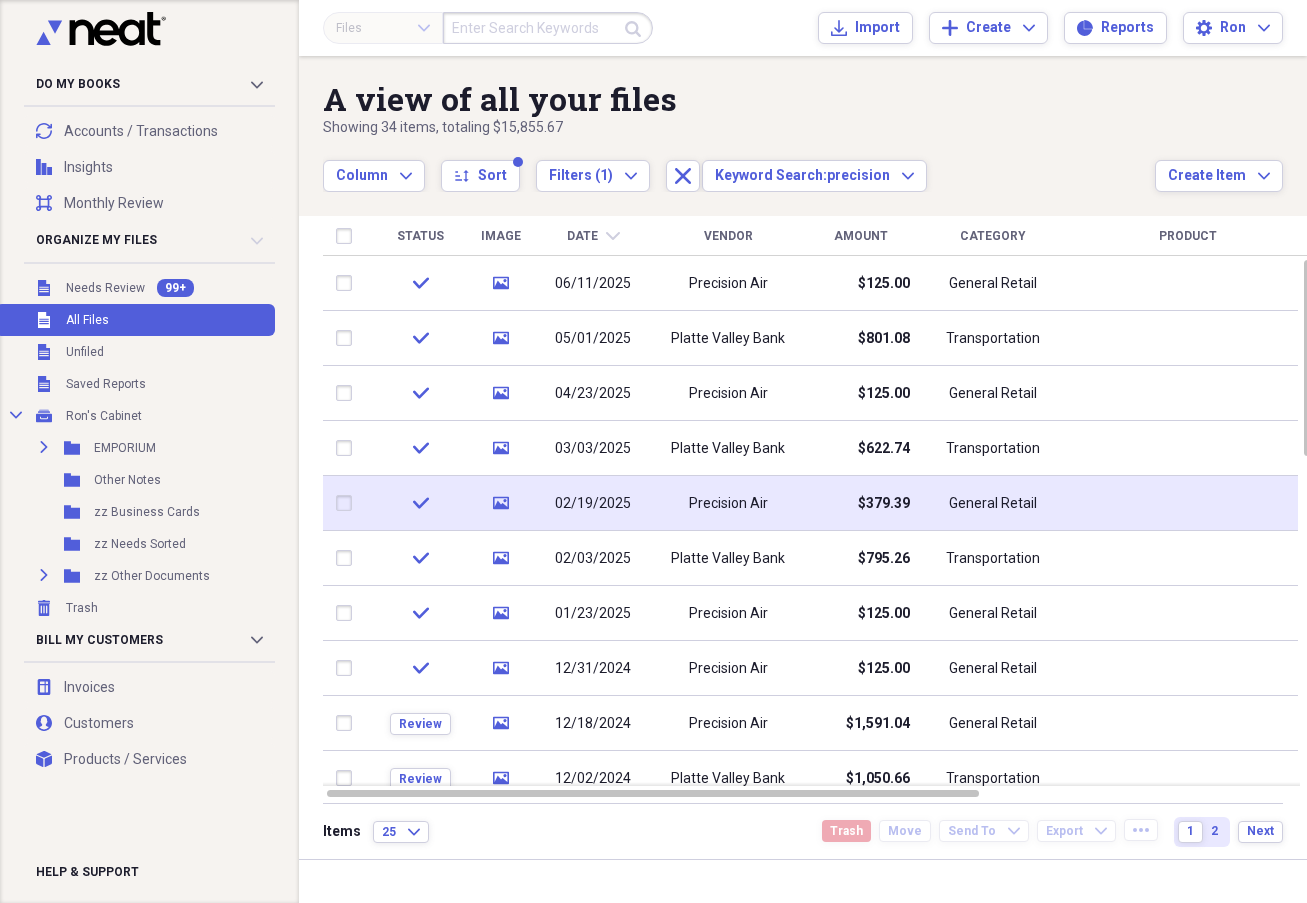 click on "02/19/2025" at bounding box center (593, 503) 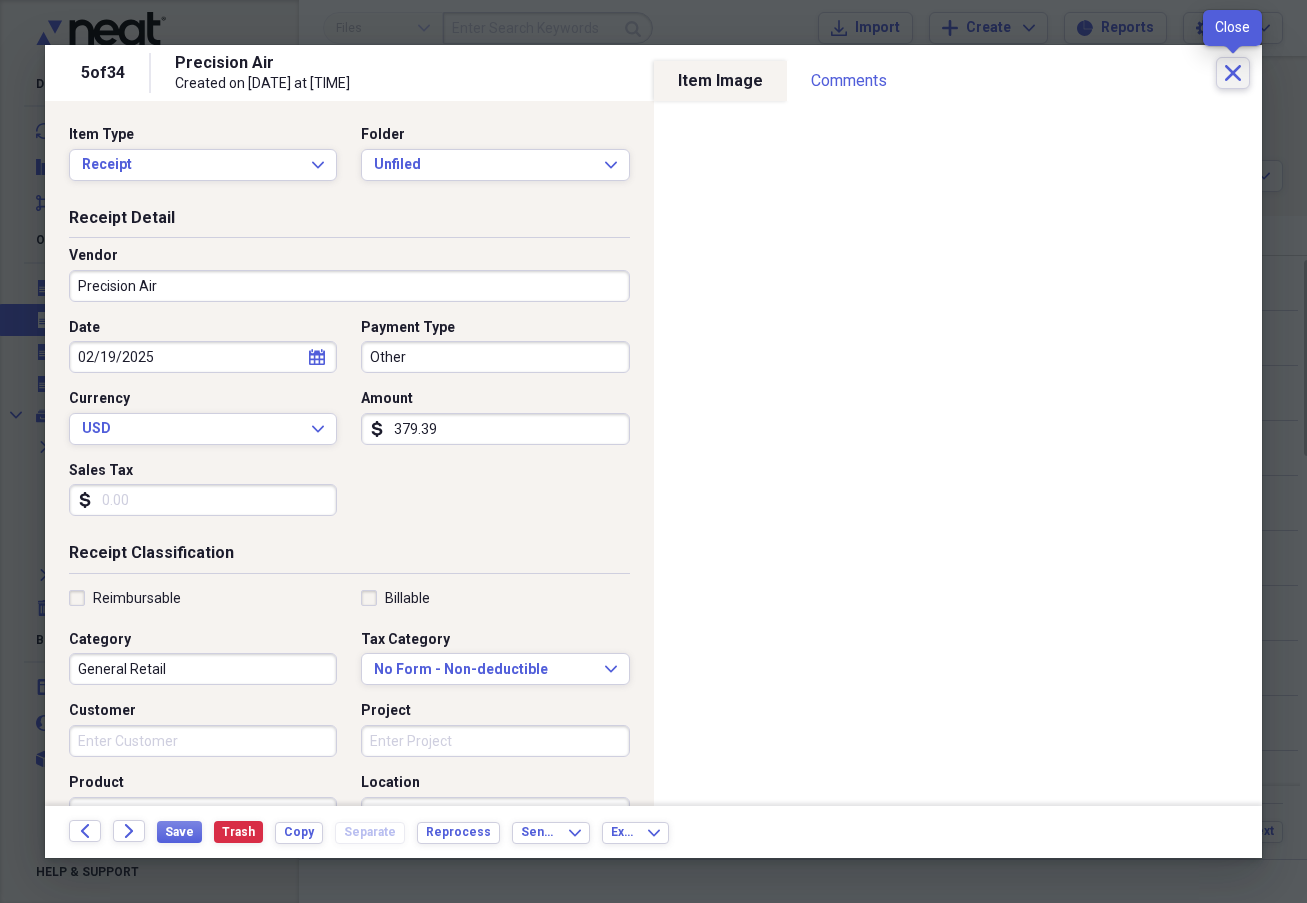 click 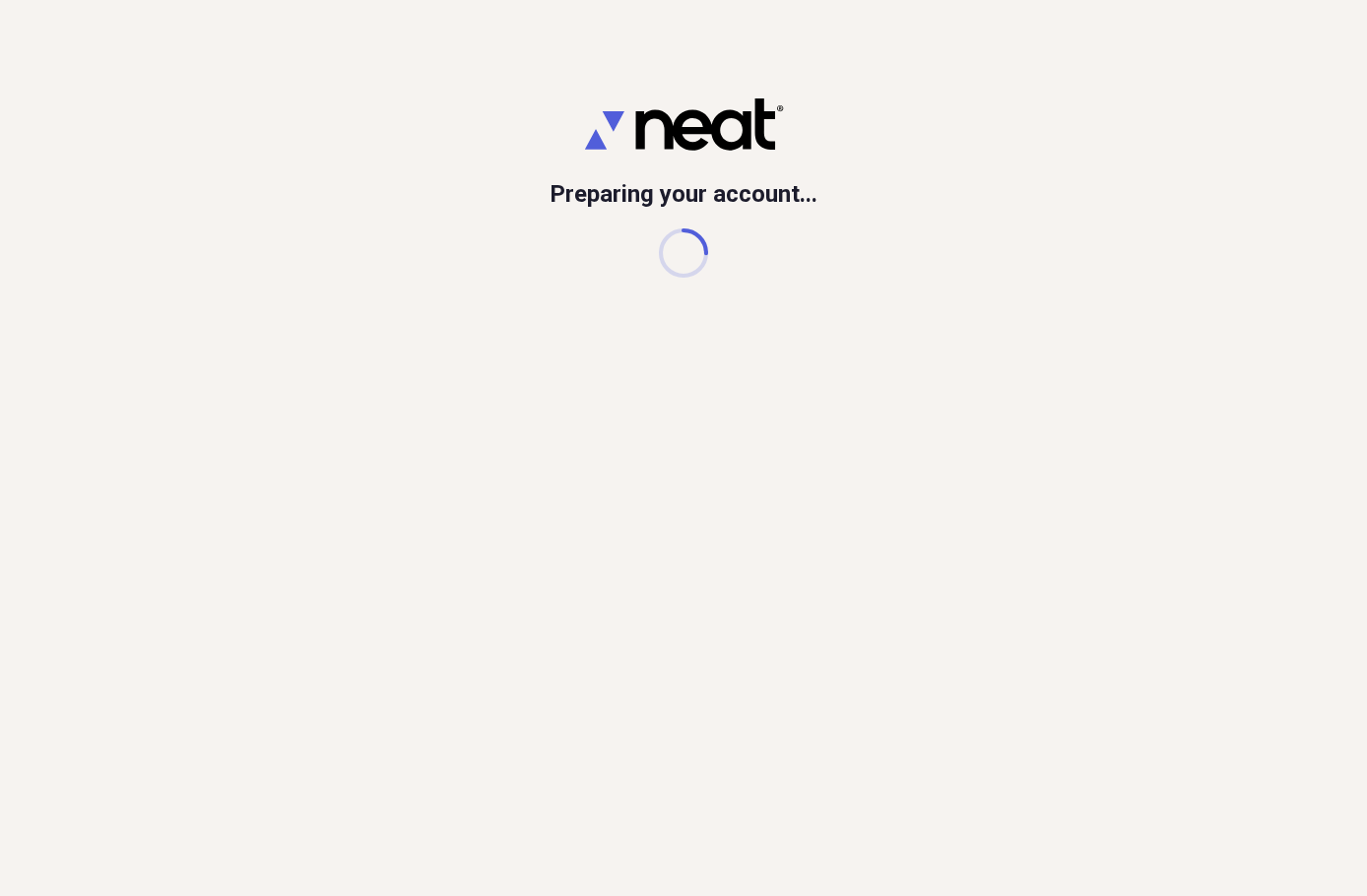 scroll, scrollTop: 0, scrollLeft: 0, axis: both 